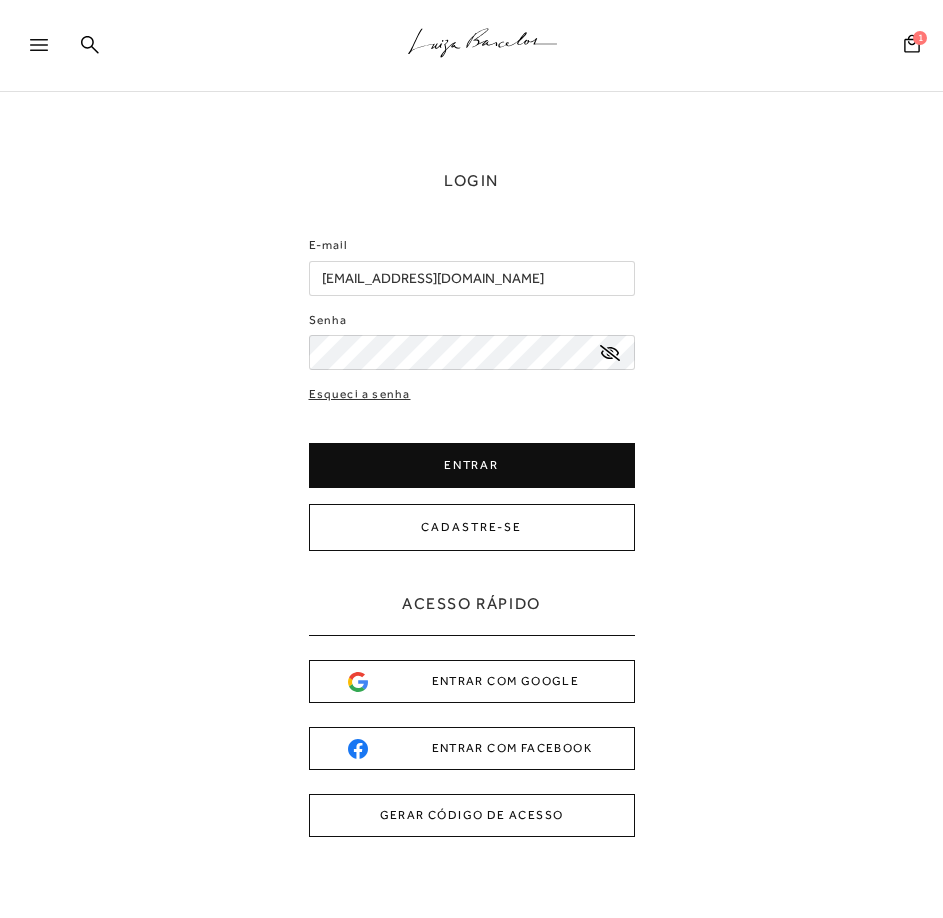 scroll, scrollTop: 0, scrollLeft: 0, axis: both 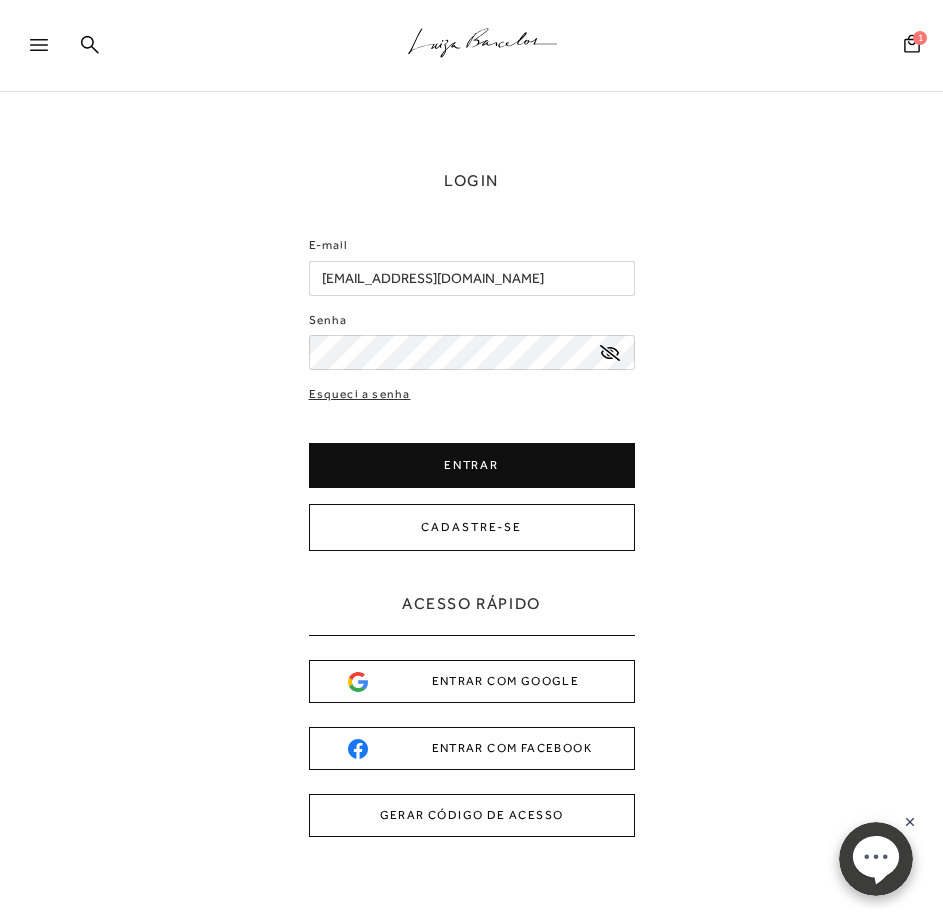 click on "ENTRAR" at bounding box center [472, 465] 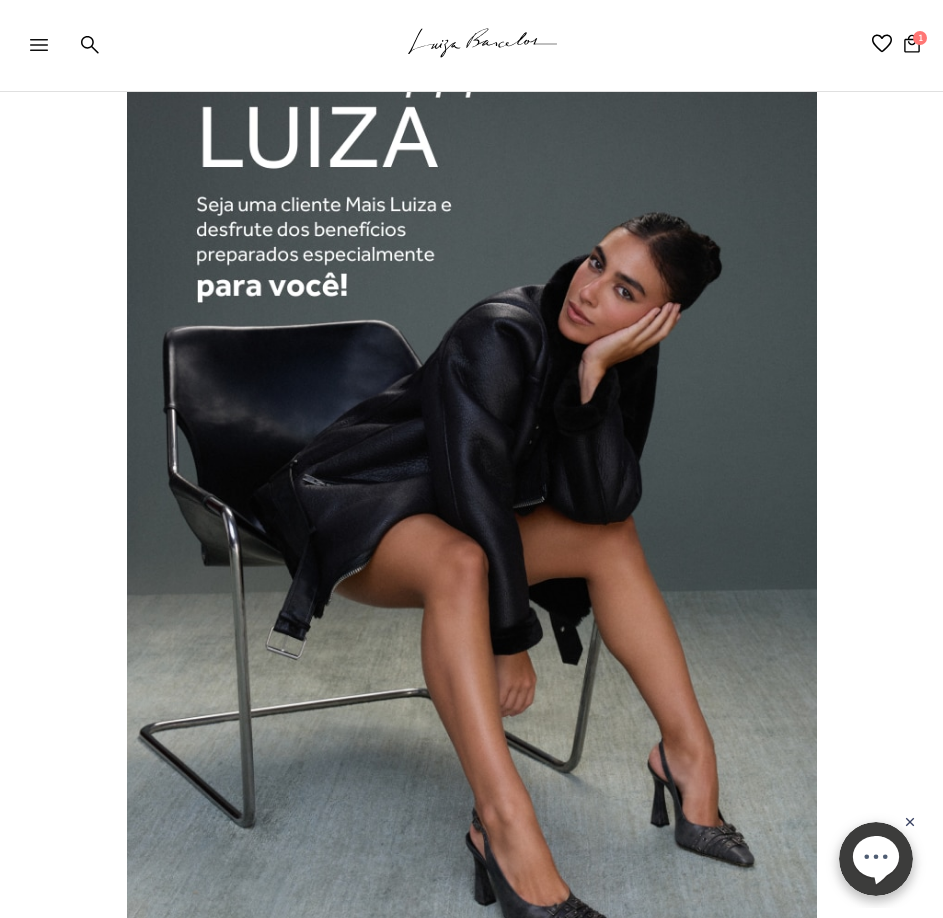 scroll, scrollTop: 0, scrollLeft: 0, axis: both 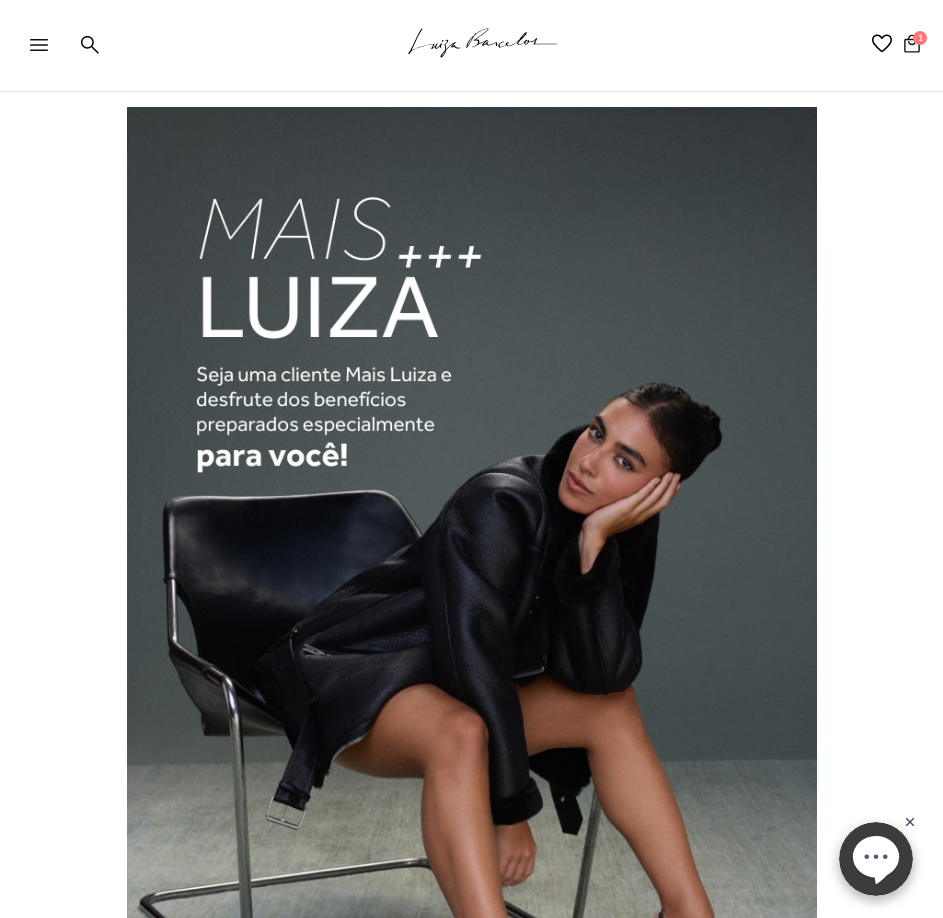 click on "1" at bounding box center (920, 38) 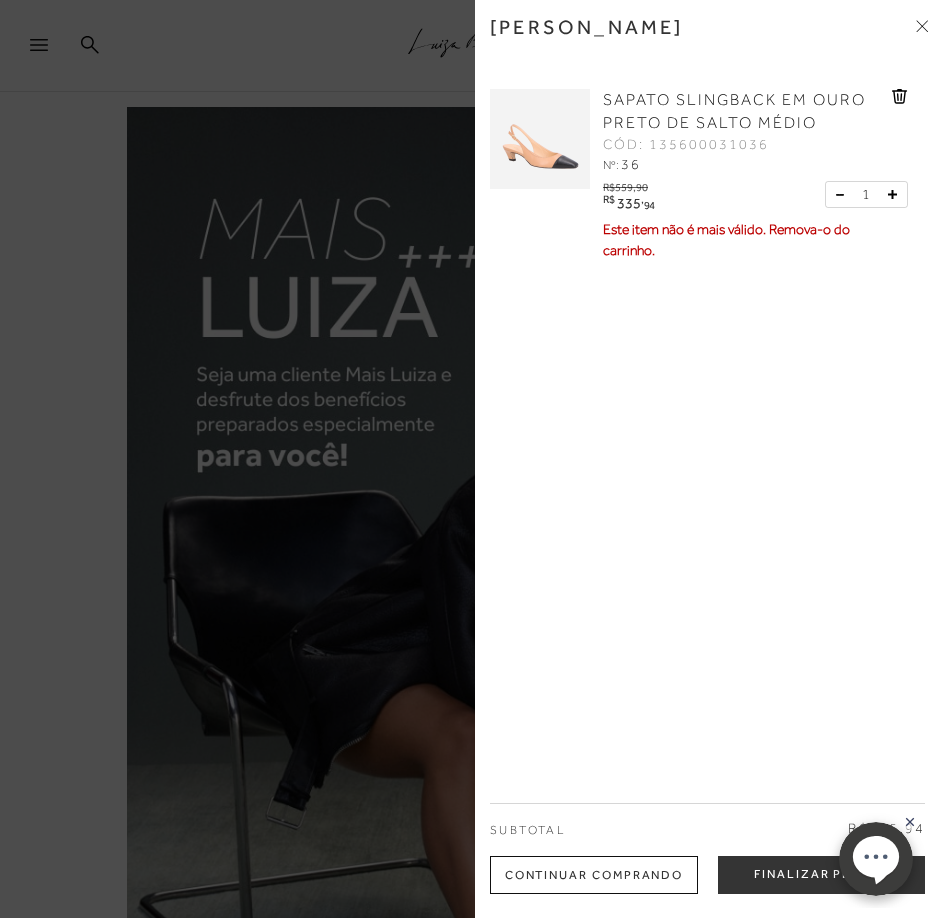 click 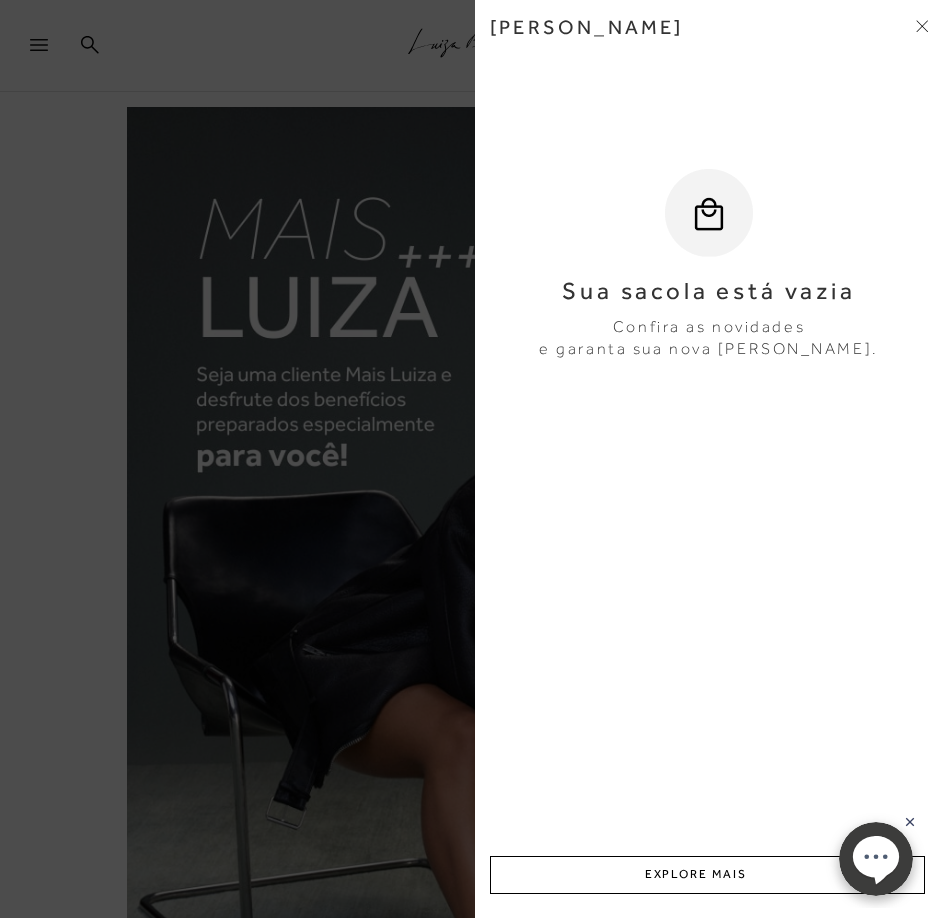 click 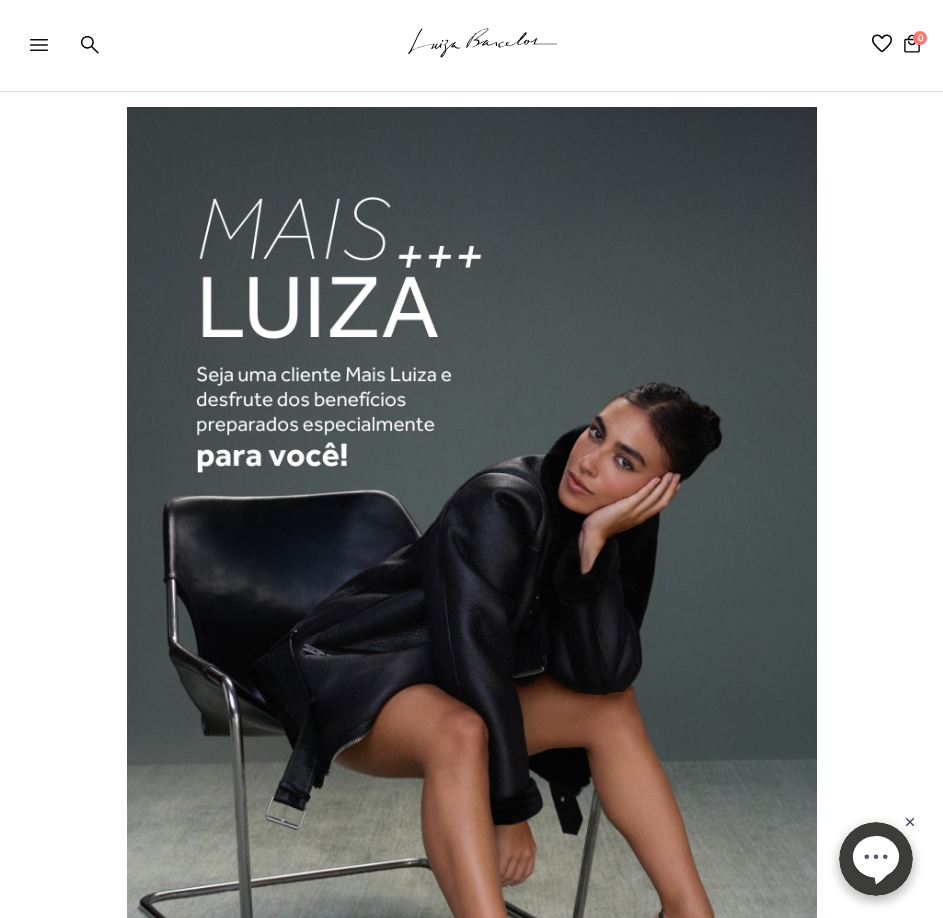 click 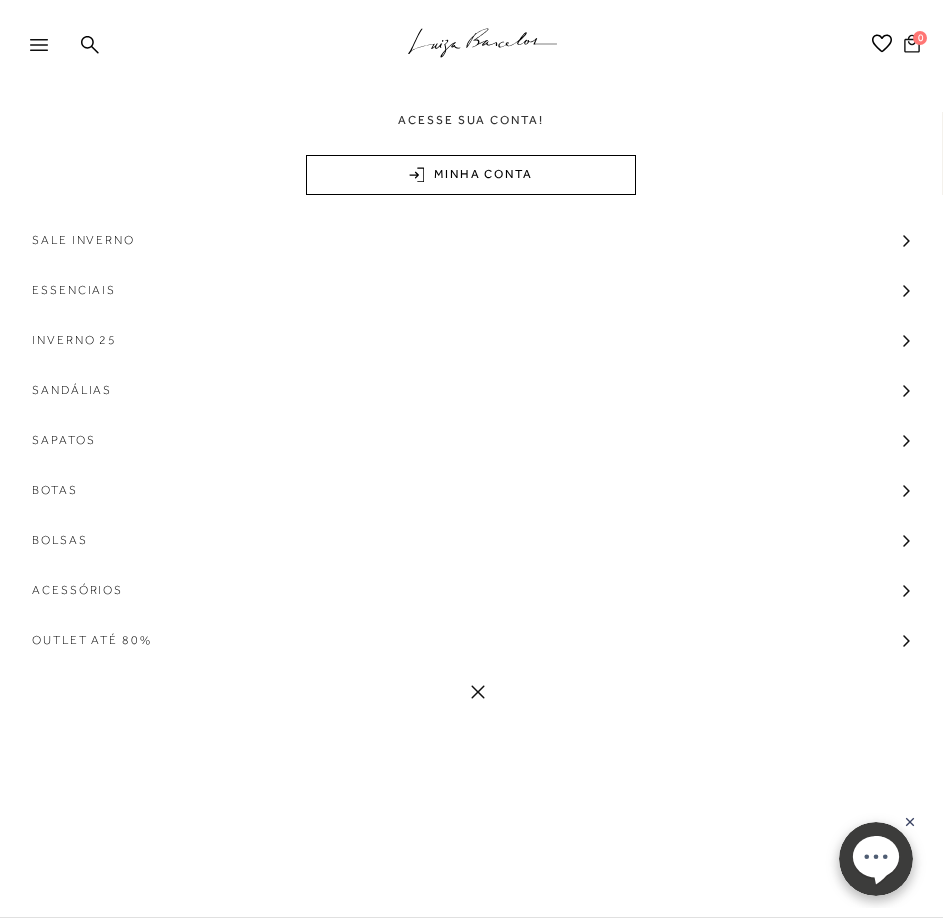 click 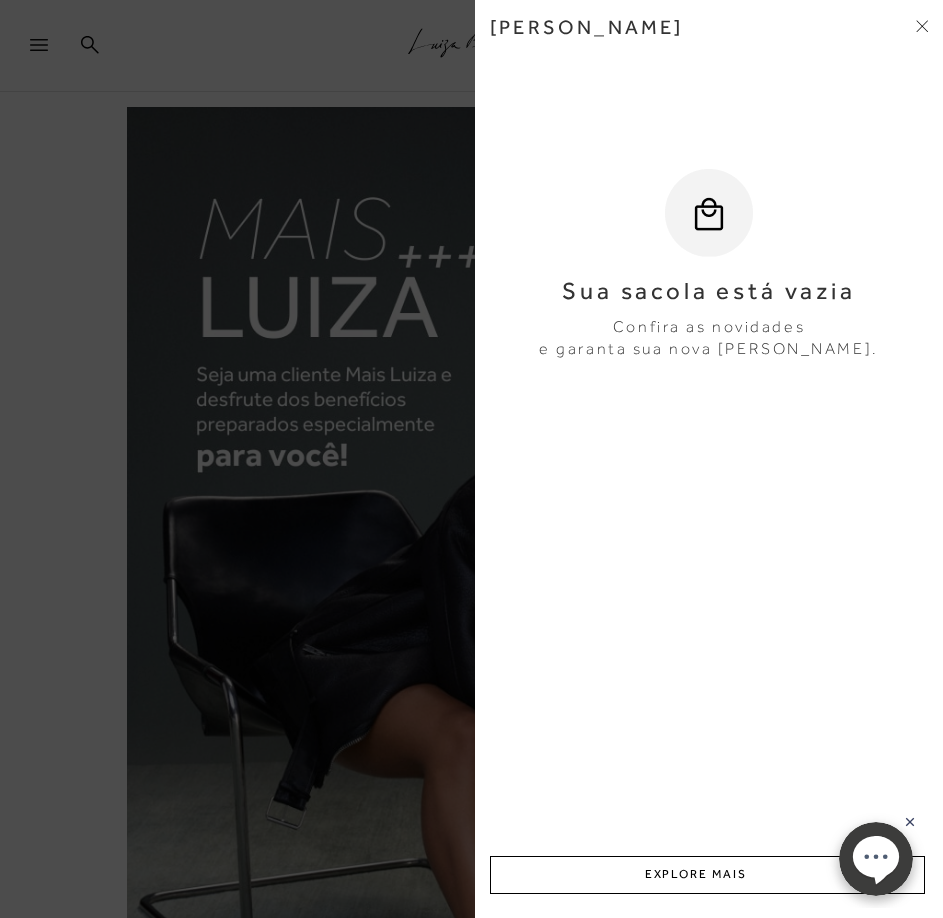 click 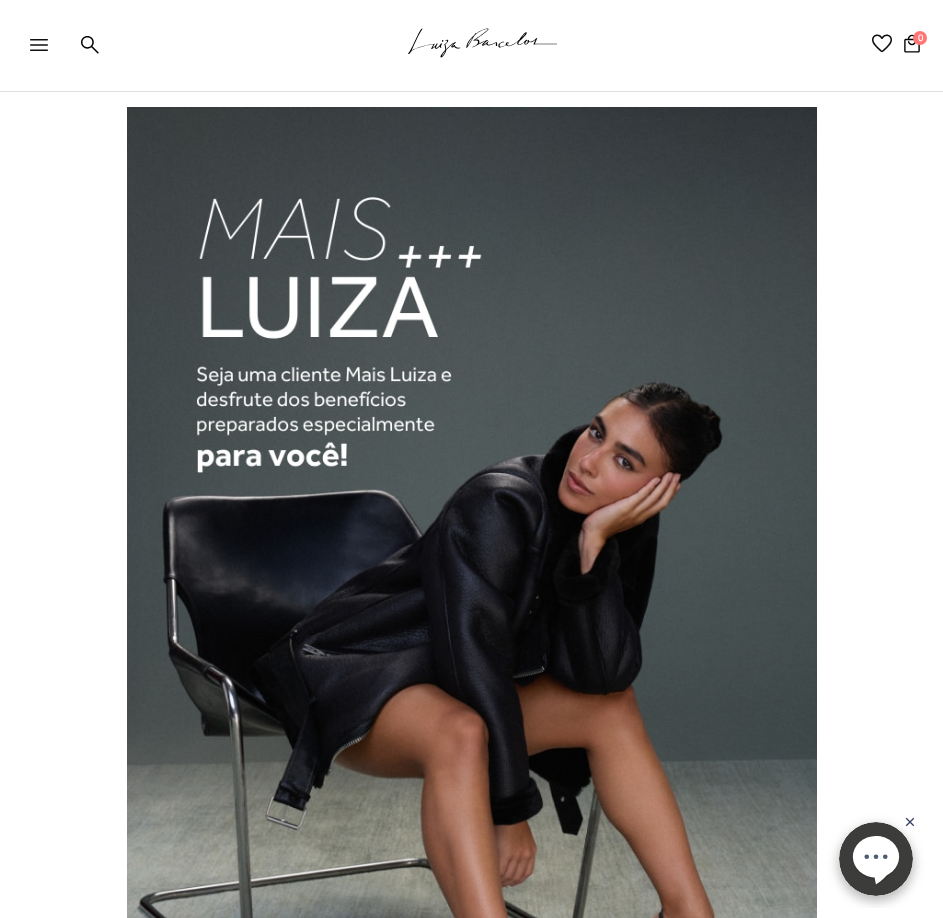 click 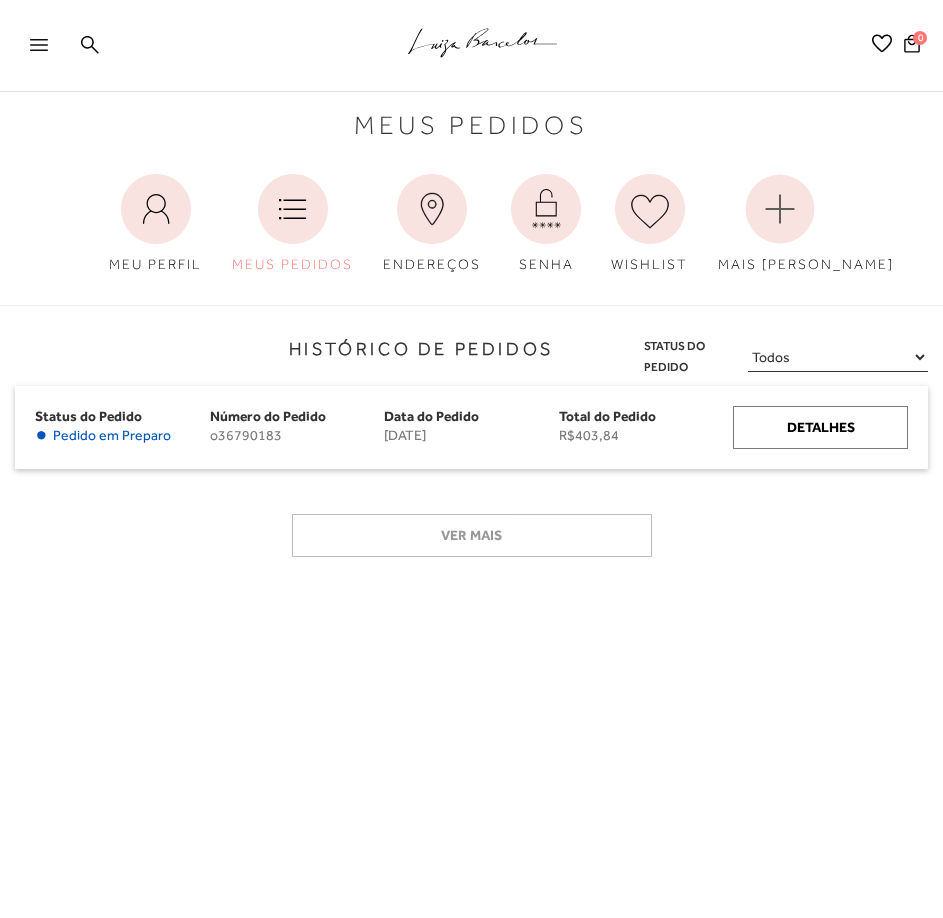 scroll, scrollTop: 0, scrollLeft: 0, axis: both 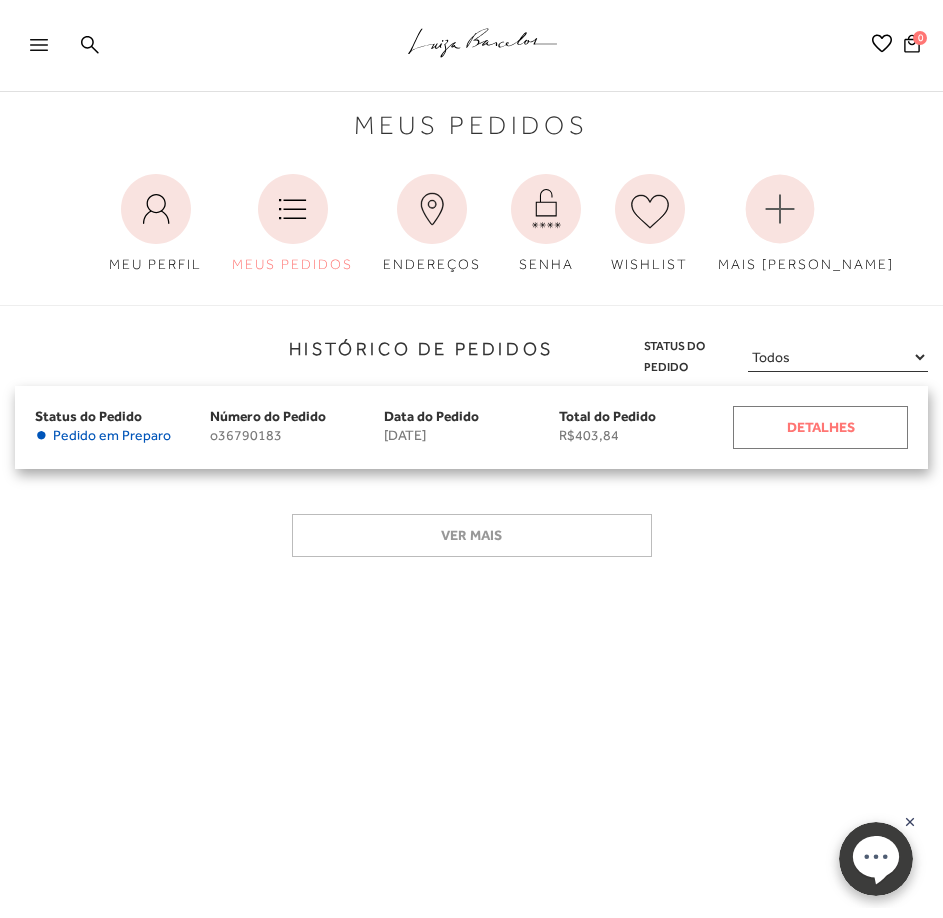 click on "Detalhes" at bounding box center [820, 427] 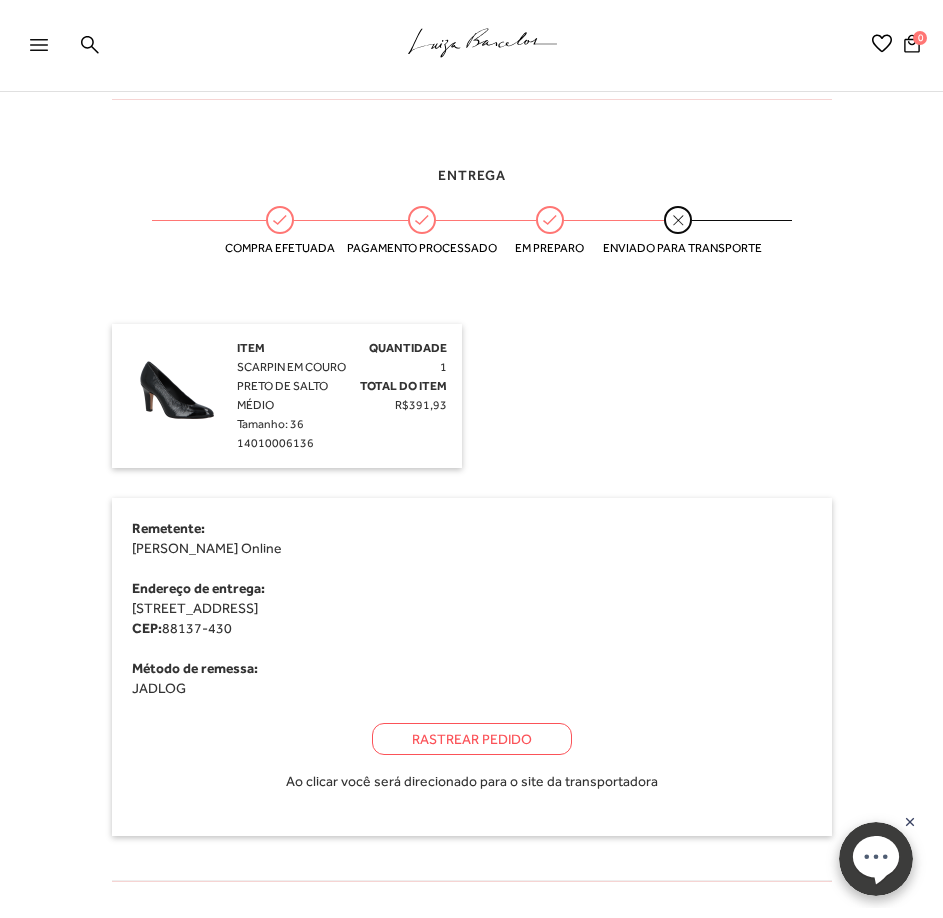 scroll, scrollTop: 400, scrollLeft: 0, axis: vertical 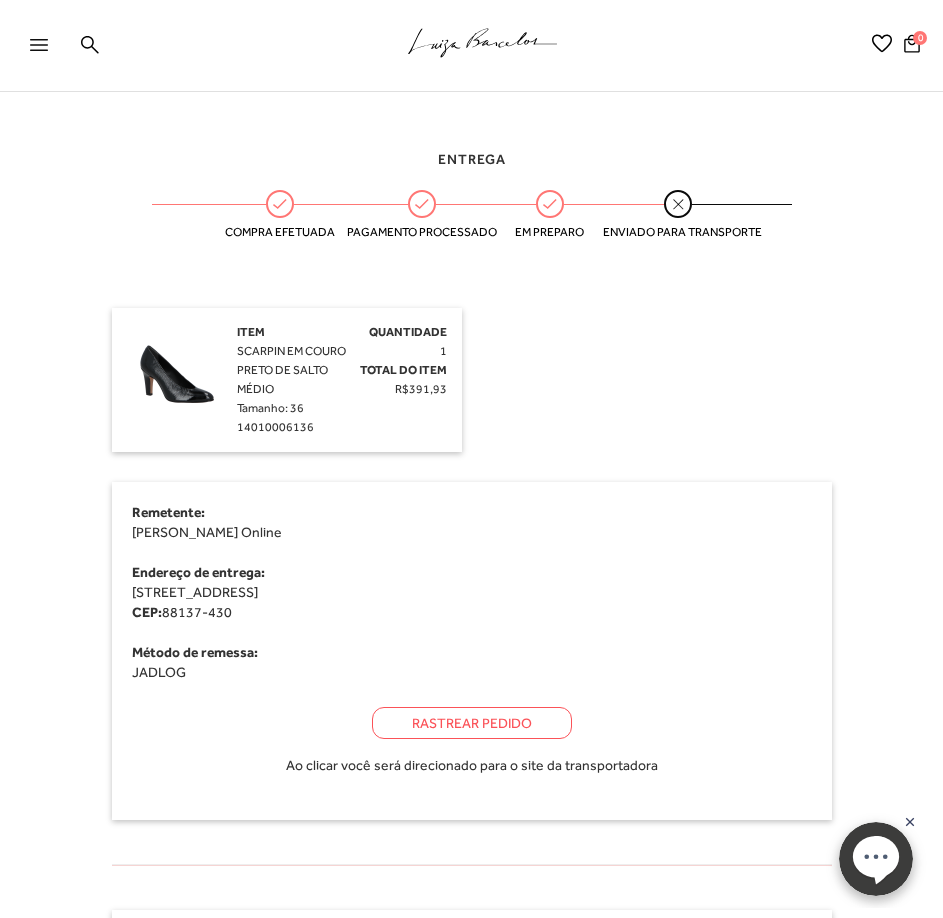 click on "Rastrear Pedido" at bounding box center [472, 723] 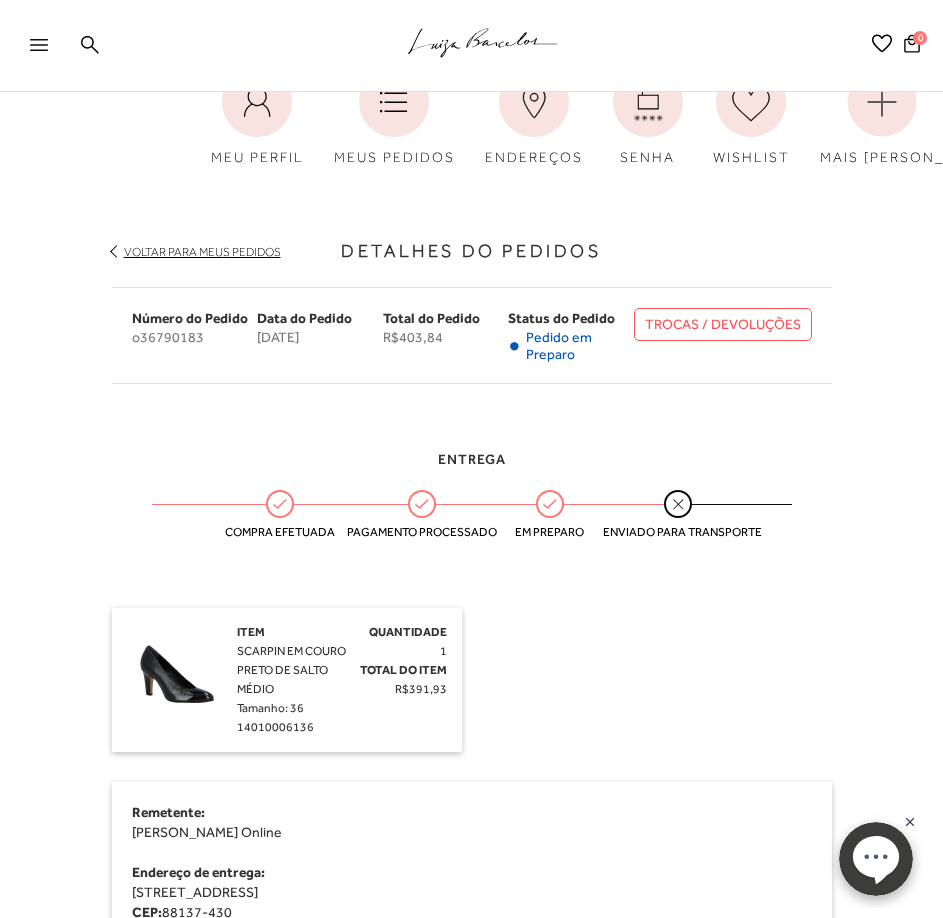 scroll, scrollTop: 0, scrollLeft: 0, axis: both 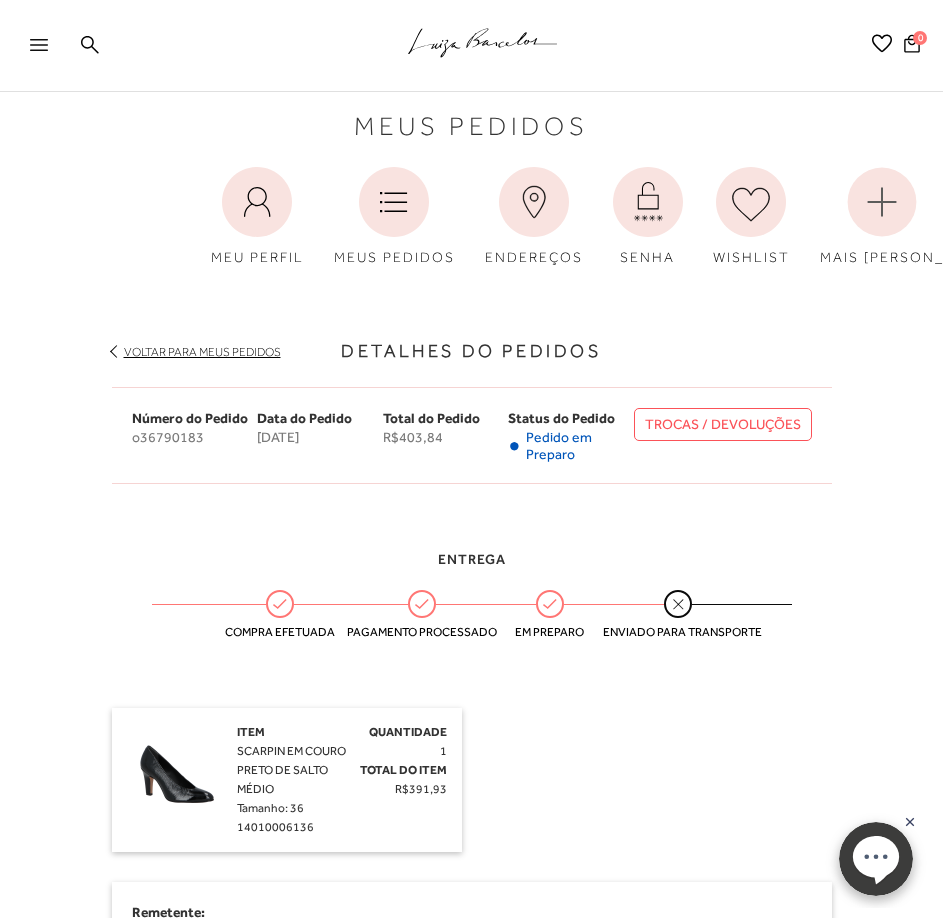 click 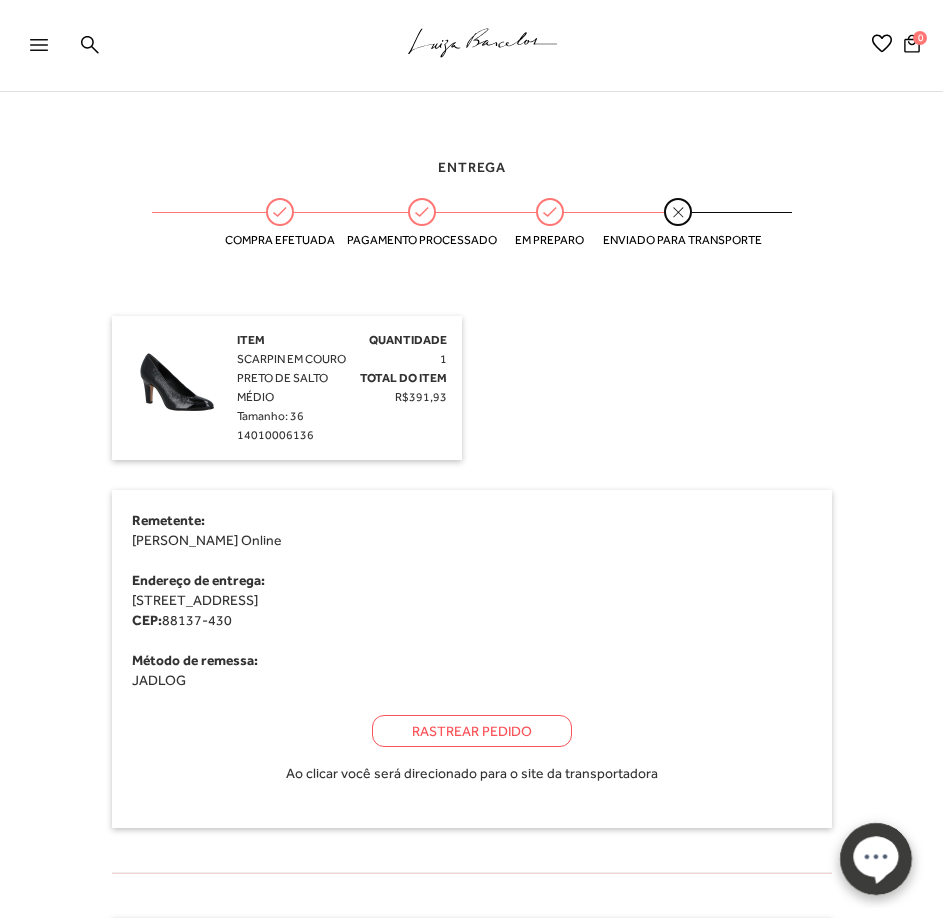 scroll, scrollTop: 200, scrollLeft: 0, axis: vertical 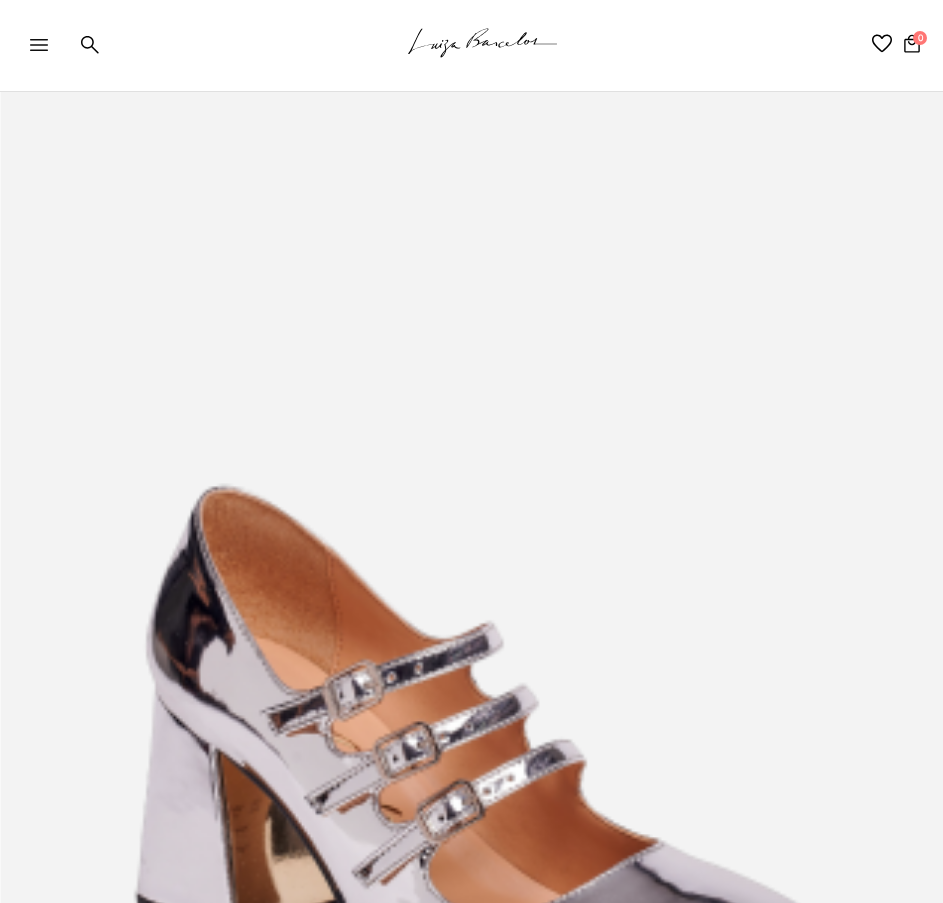 click 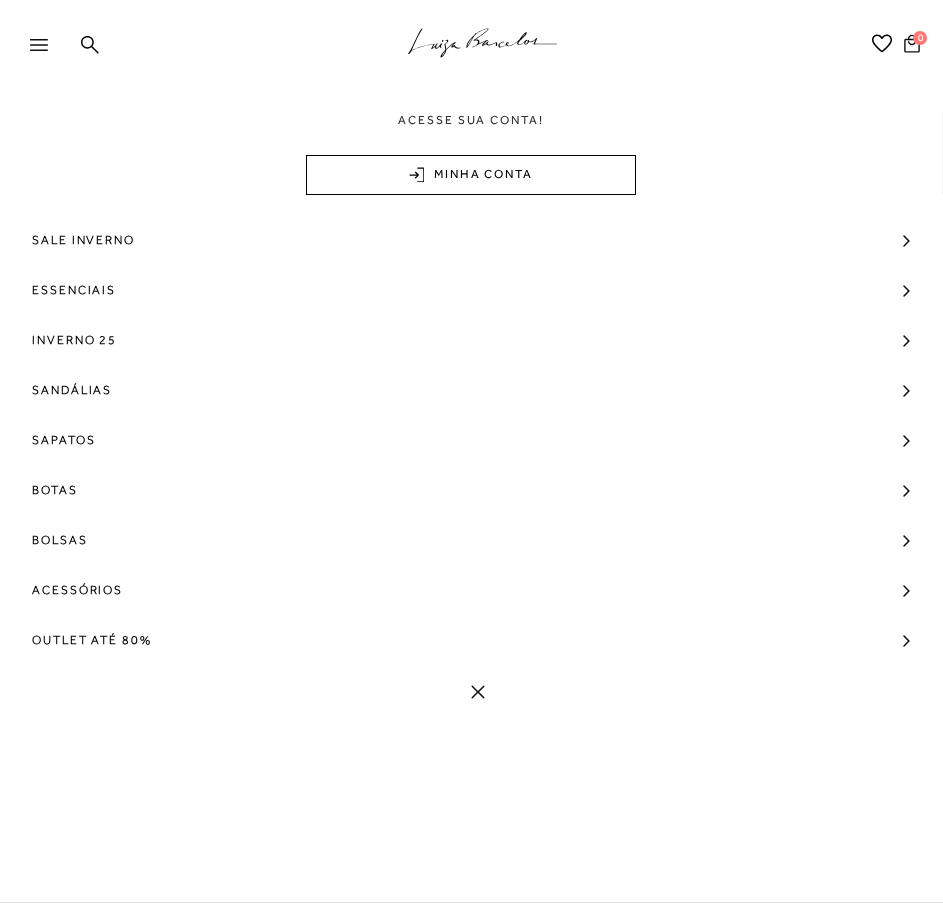 click on "0" at bounding box center (912, 46) 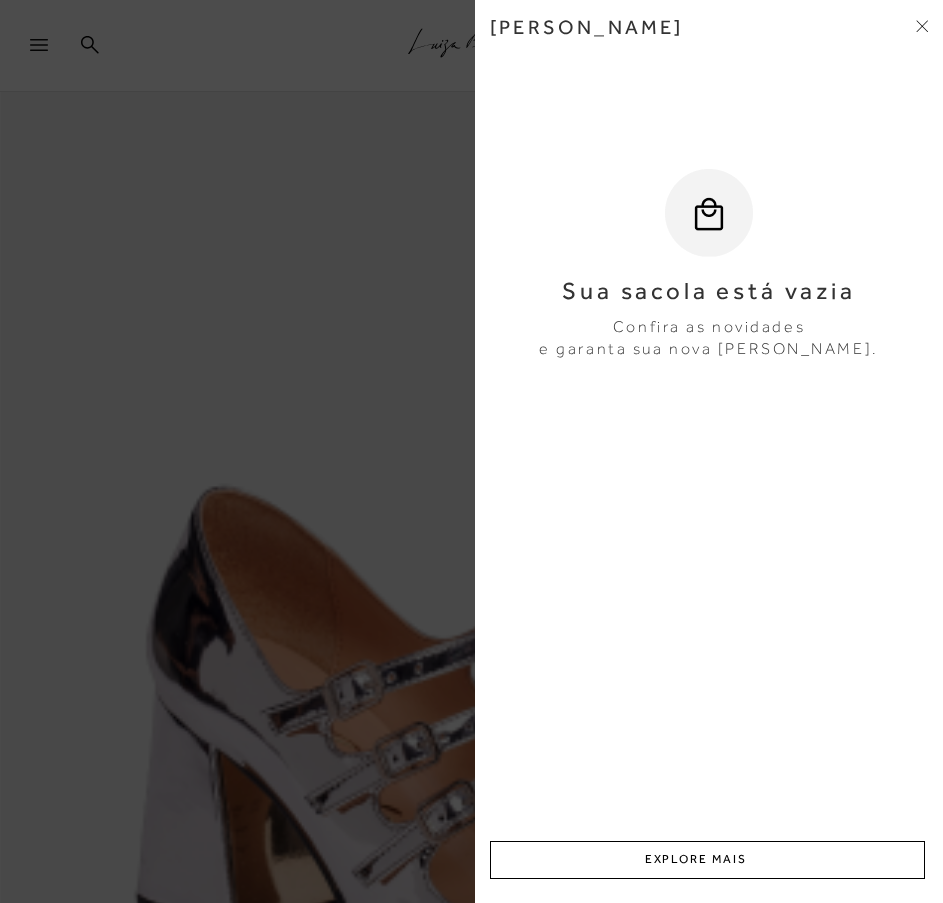 click on "[PERSON_NAME]" at bounding box center (709, 42) 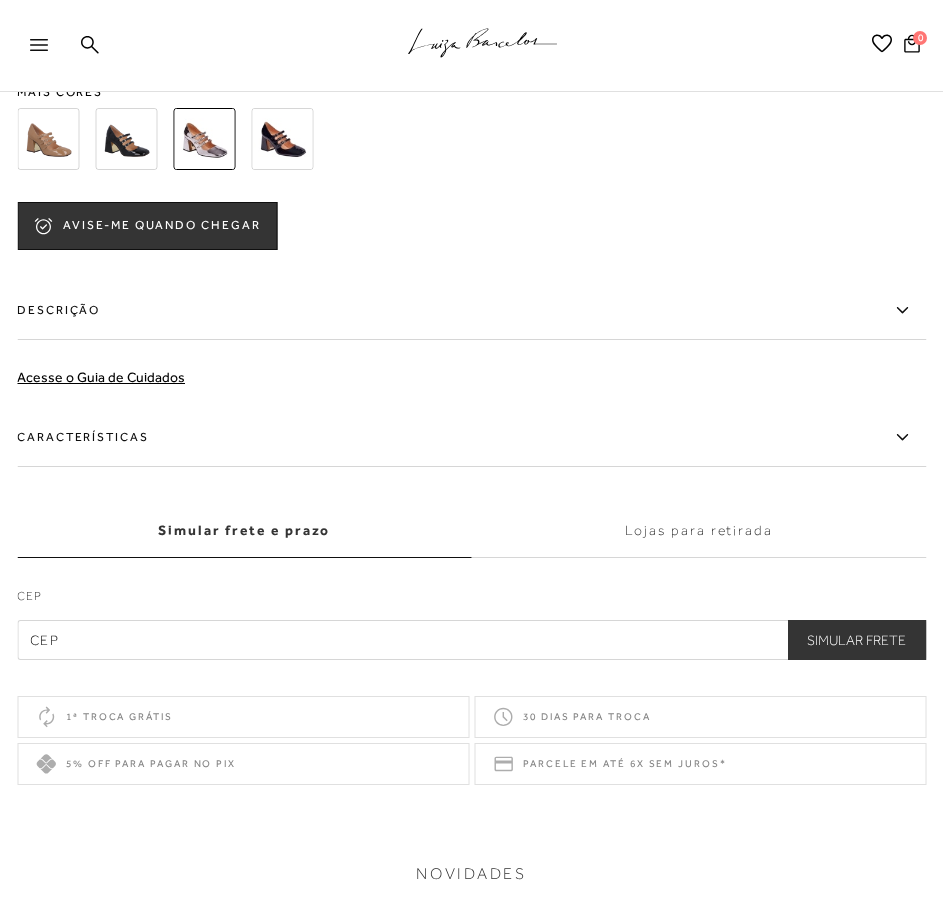 scroll, scrollTop: 1500, scrollLeft: 0, axis: vertical 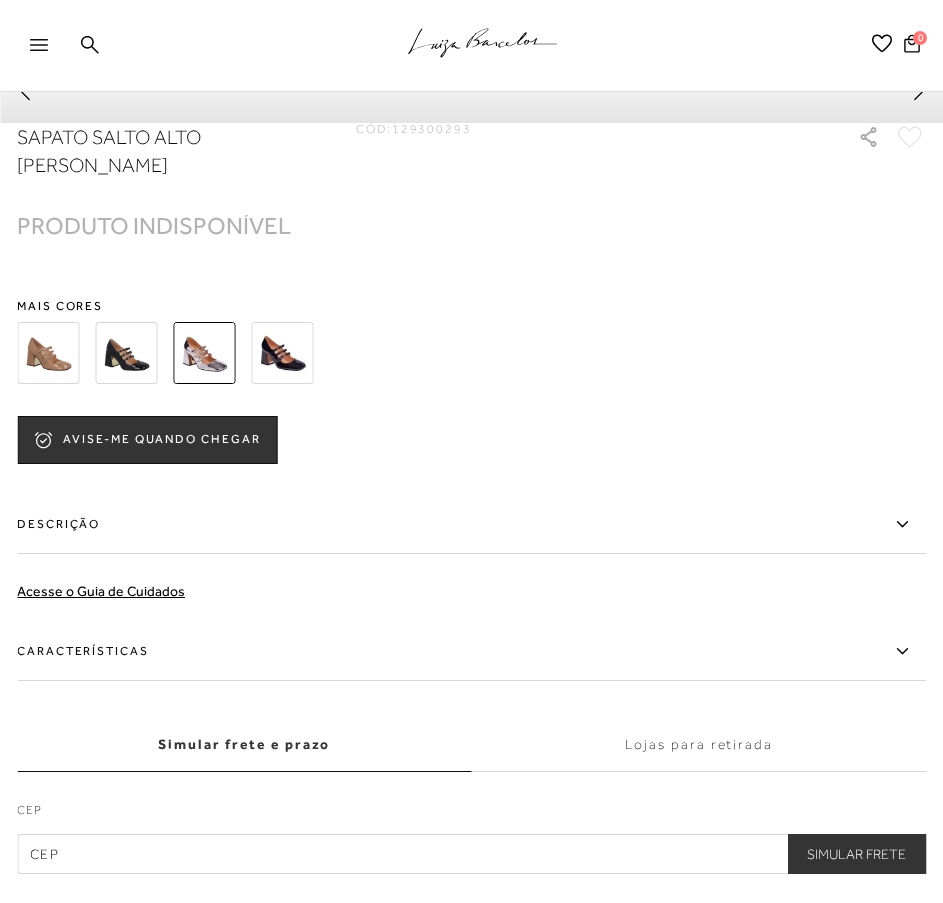 click at bounding box center [48, 353] 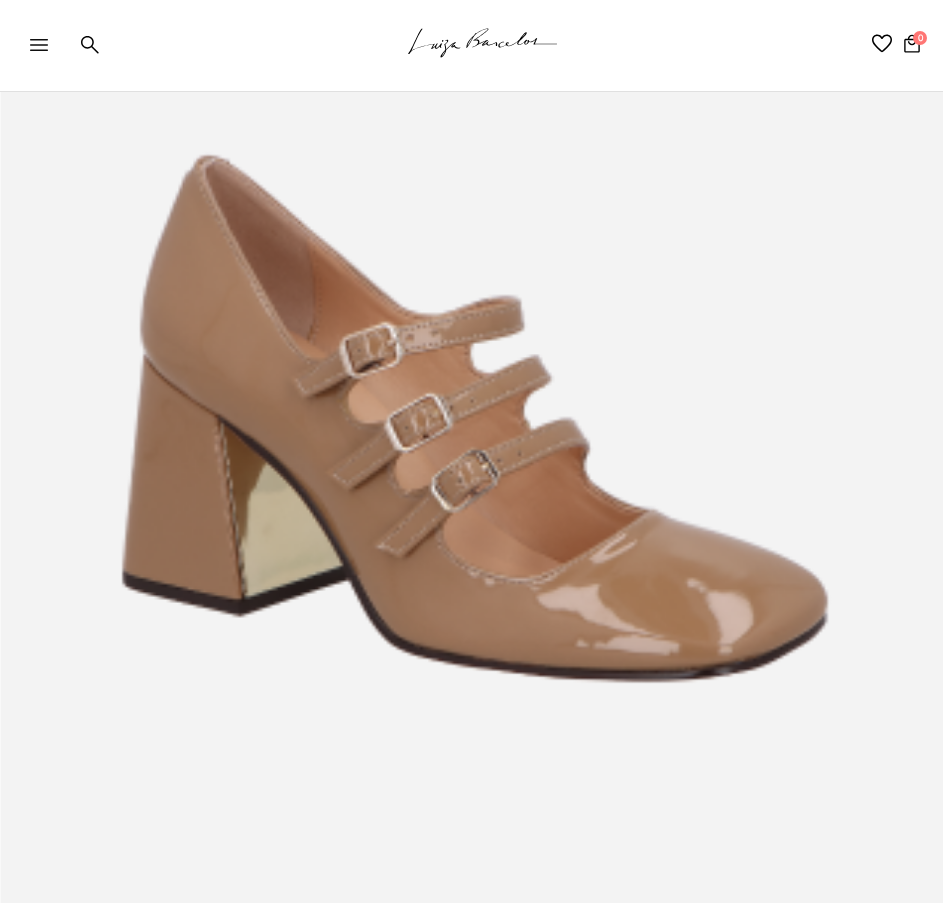 scroll, scrollTop: 0, scrollLeft: 0, axis: both 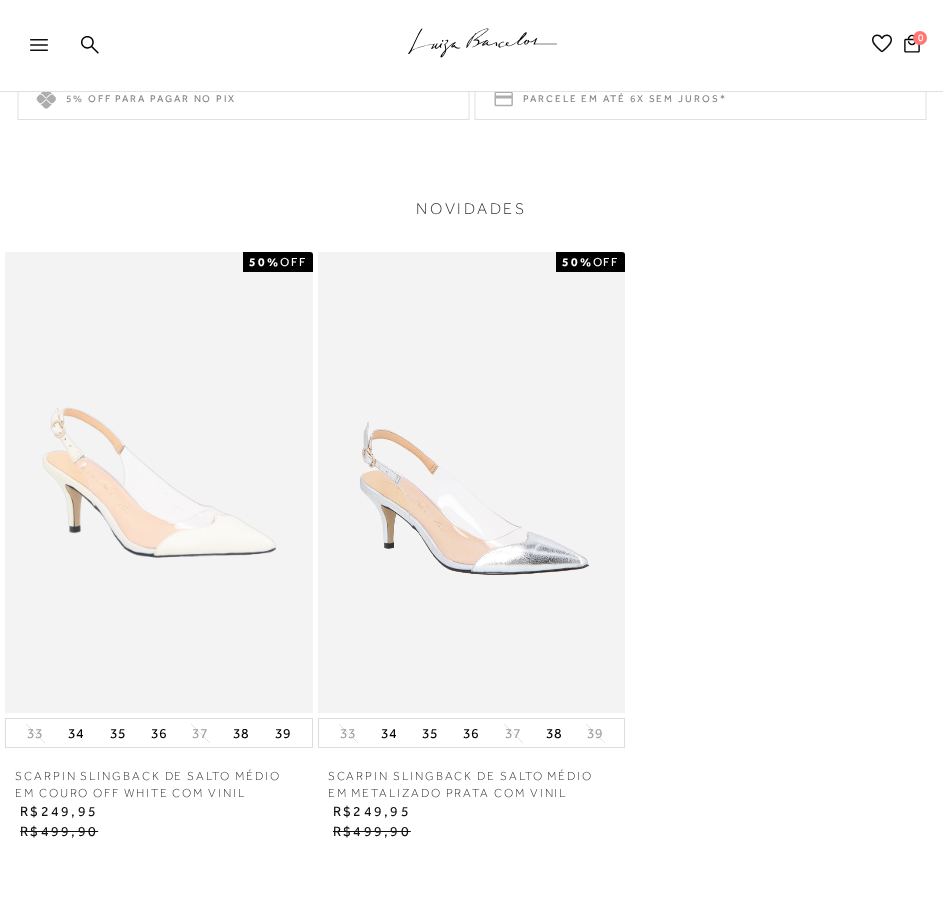 click 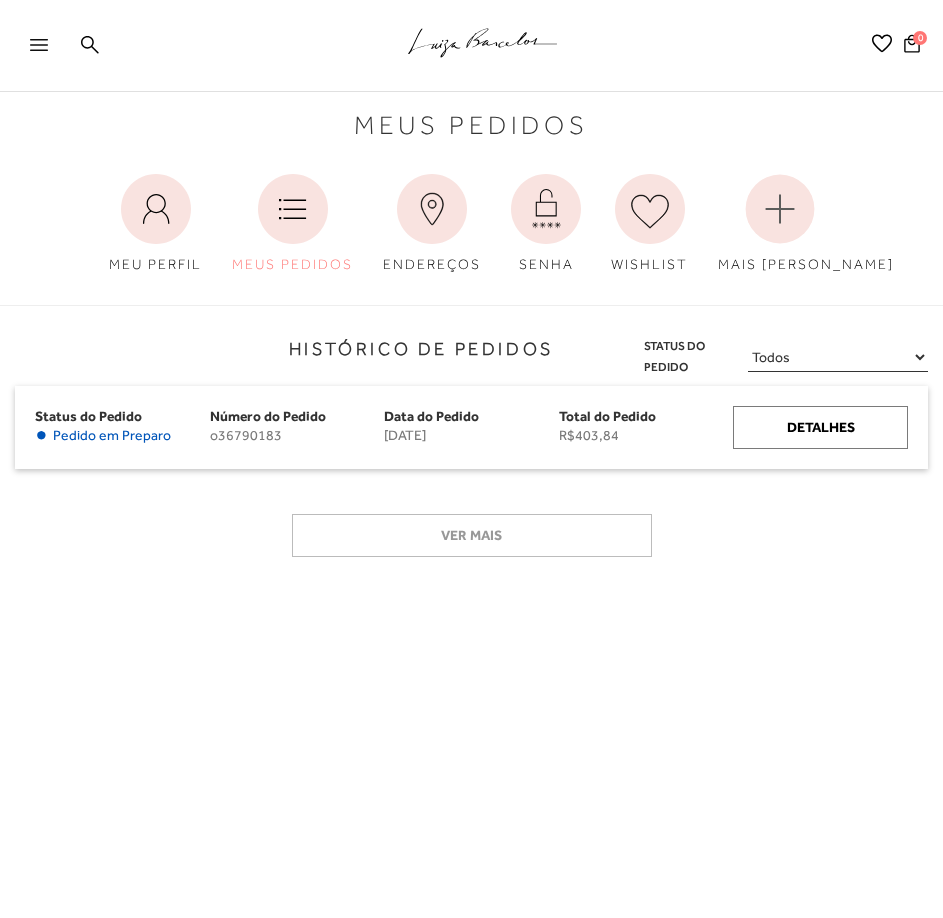 scroll, scrollTop: 0, scrollLeft: 0, axis: both 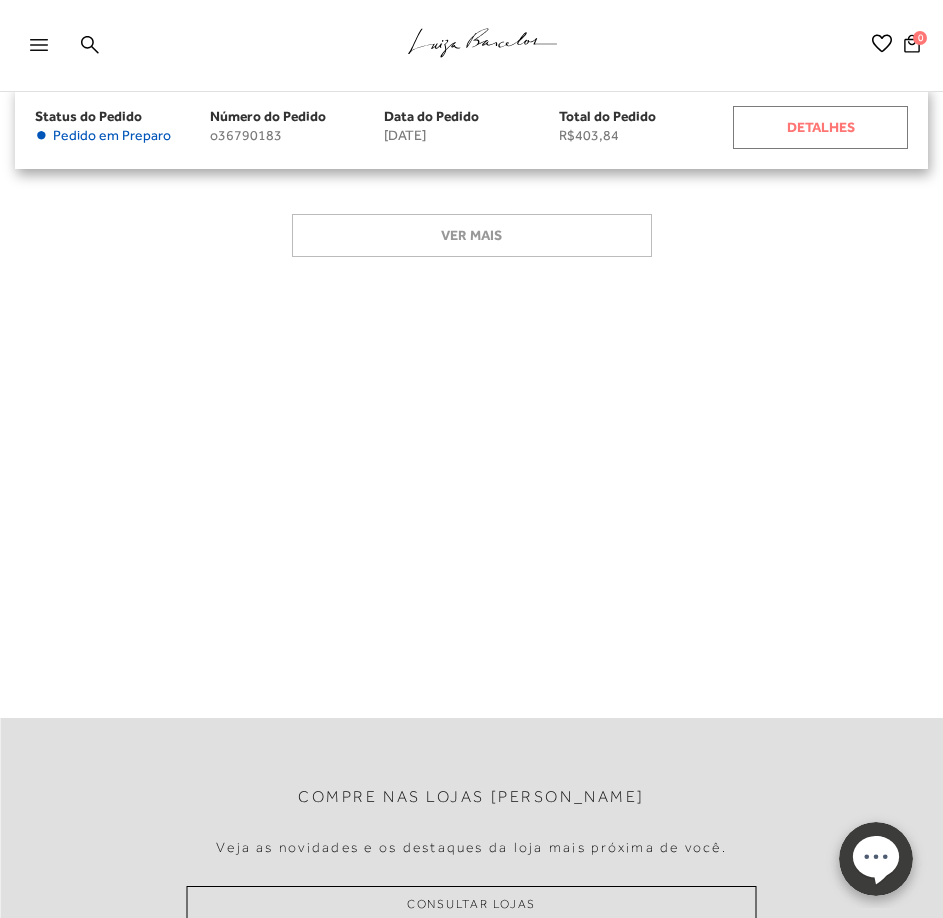 click on "Detalhes" at bounding box center [820, 127] 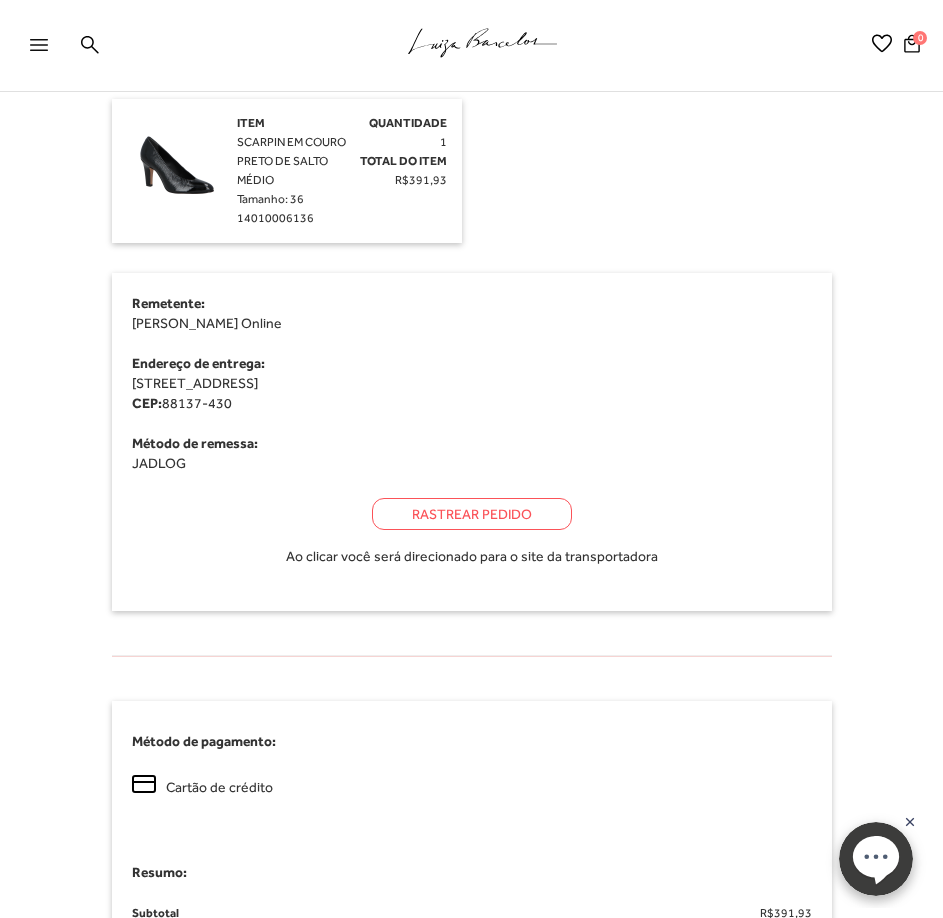 scroll, scrollTop: 600, scrollLeft: 0, axis: vertical 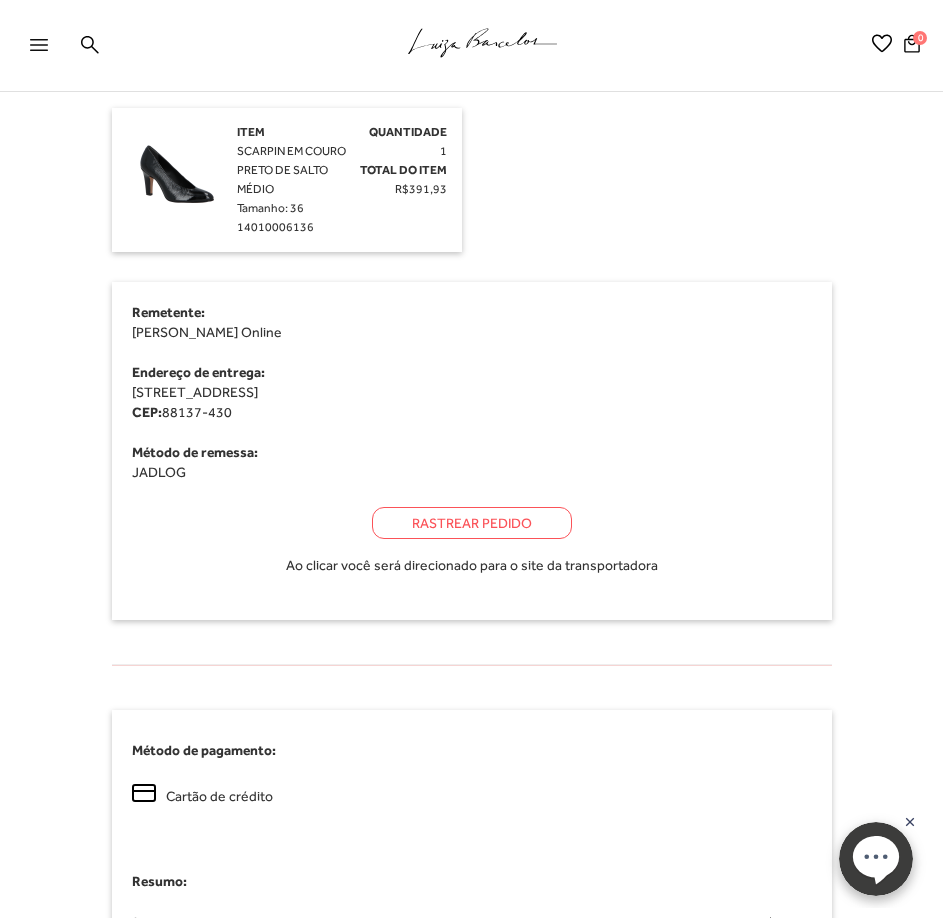 click on "Rastrear Pedido" at bounding box center (472, 523) 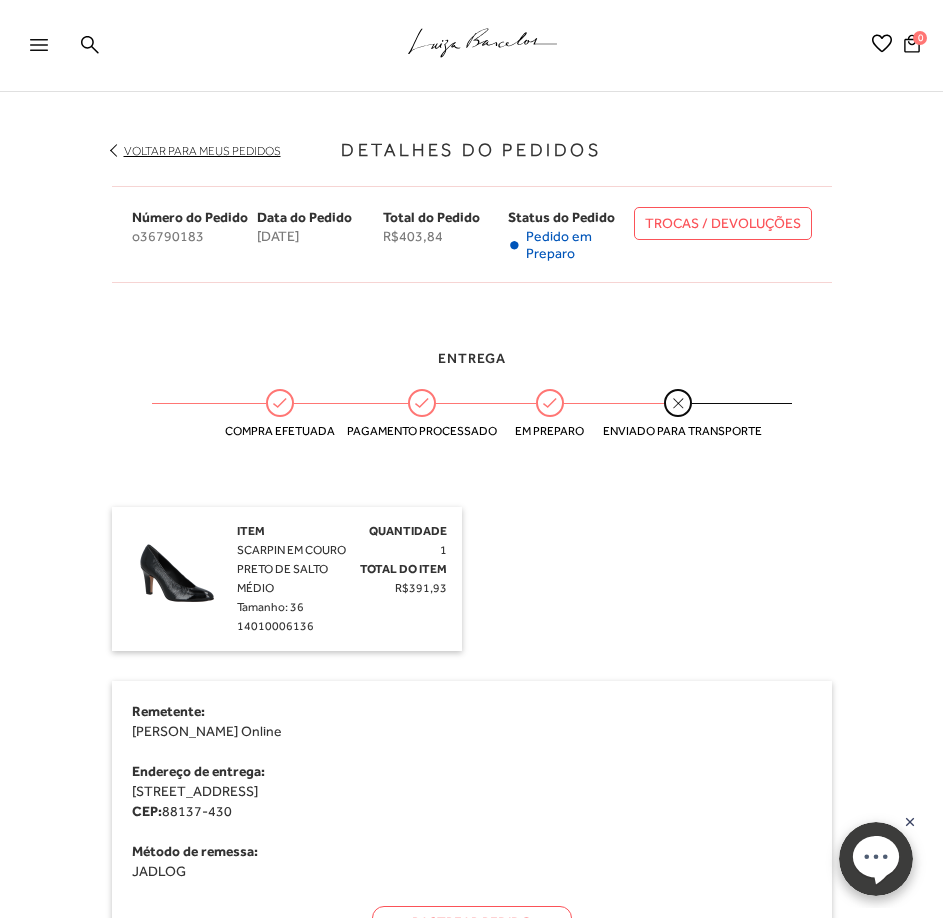 scroll, scrollTop: 0, scrollLeft: 0, axis: both 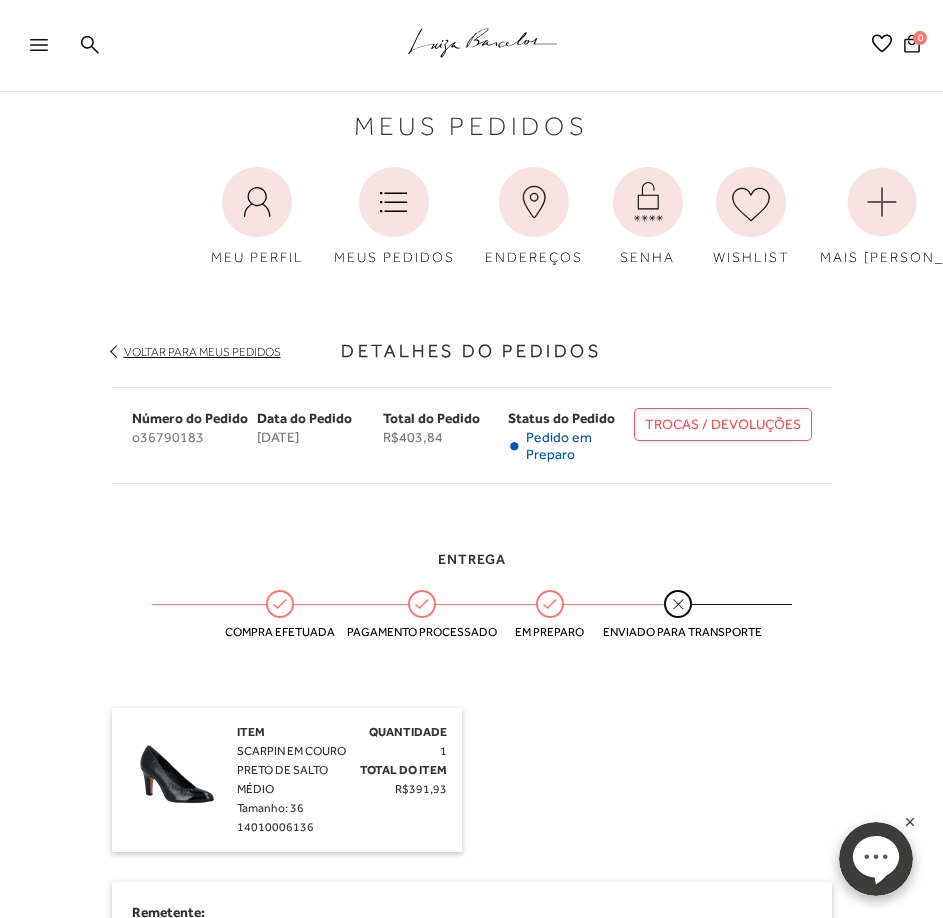 click 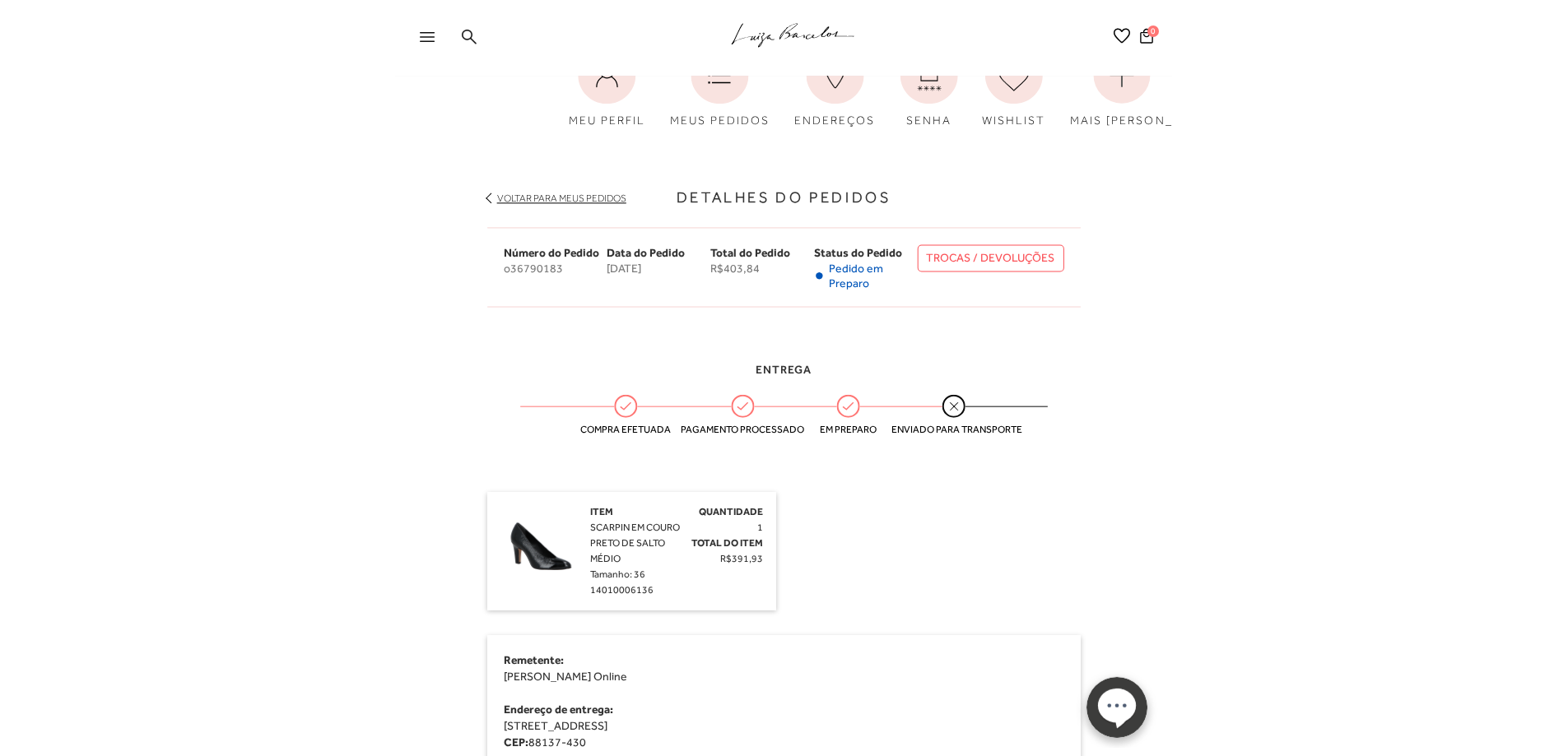 scroll, scrollTop: 82, scrollLeft: 0, axis: vertical 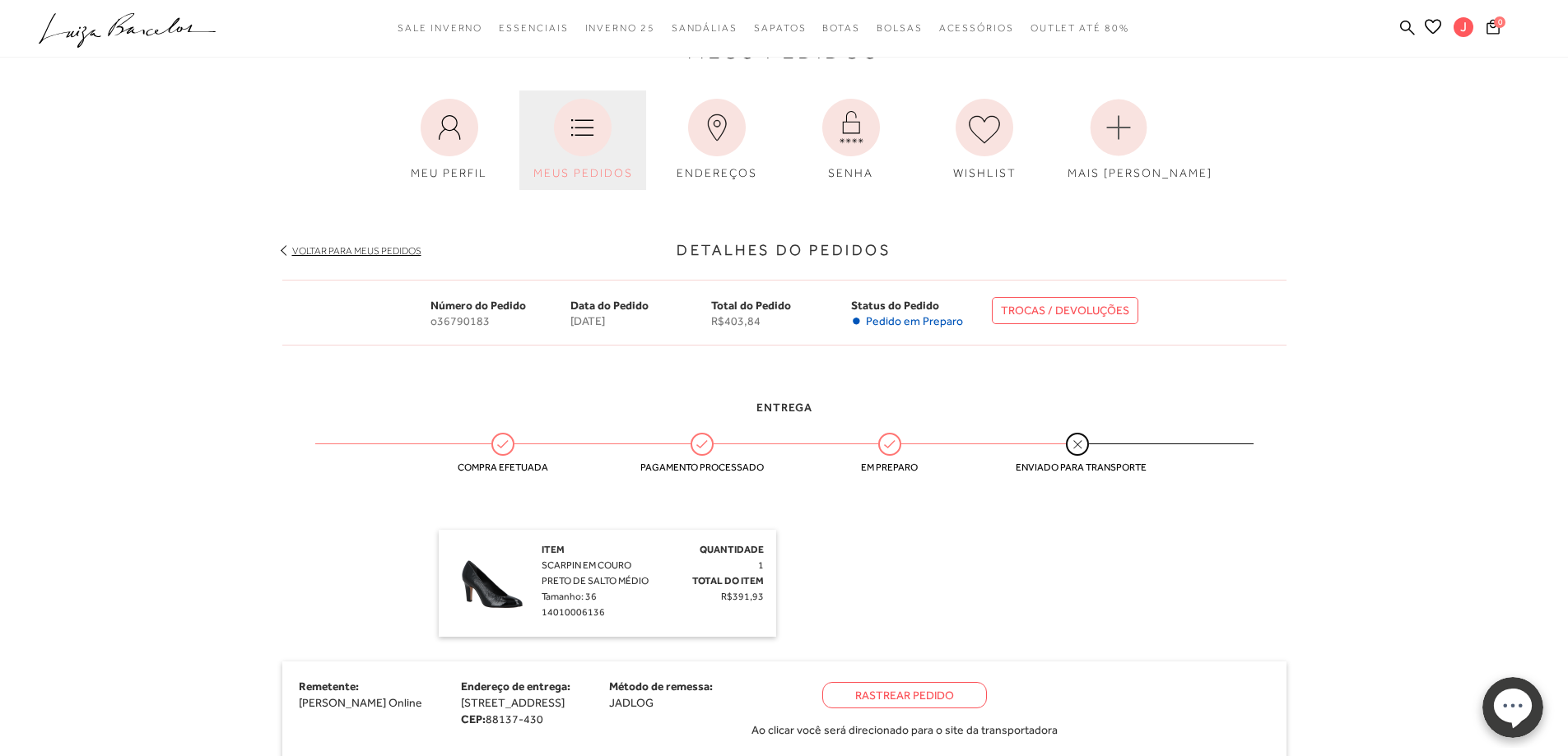 click 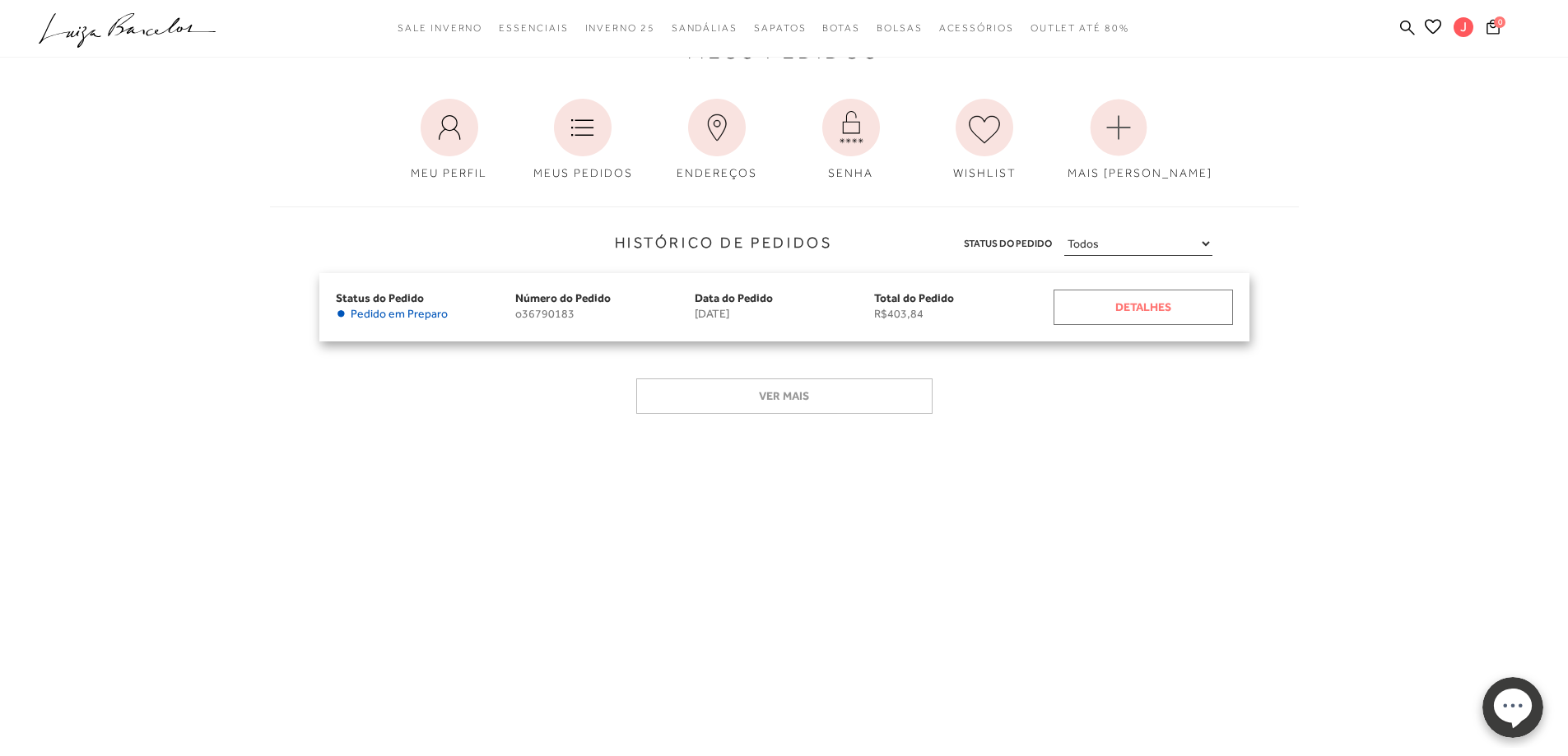 click on "Detalhes" at bounding box center [1143, 307] 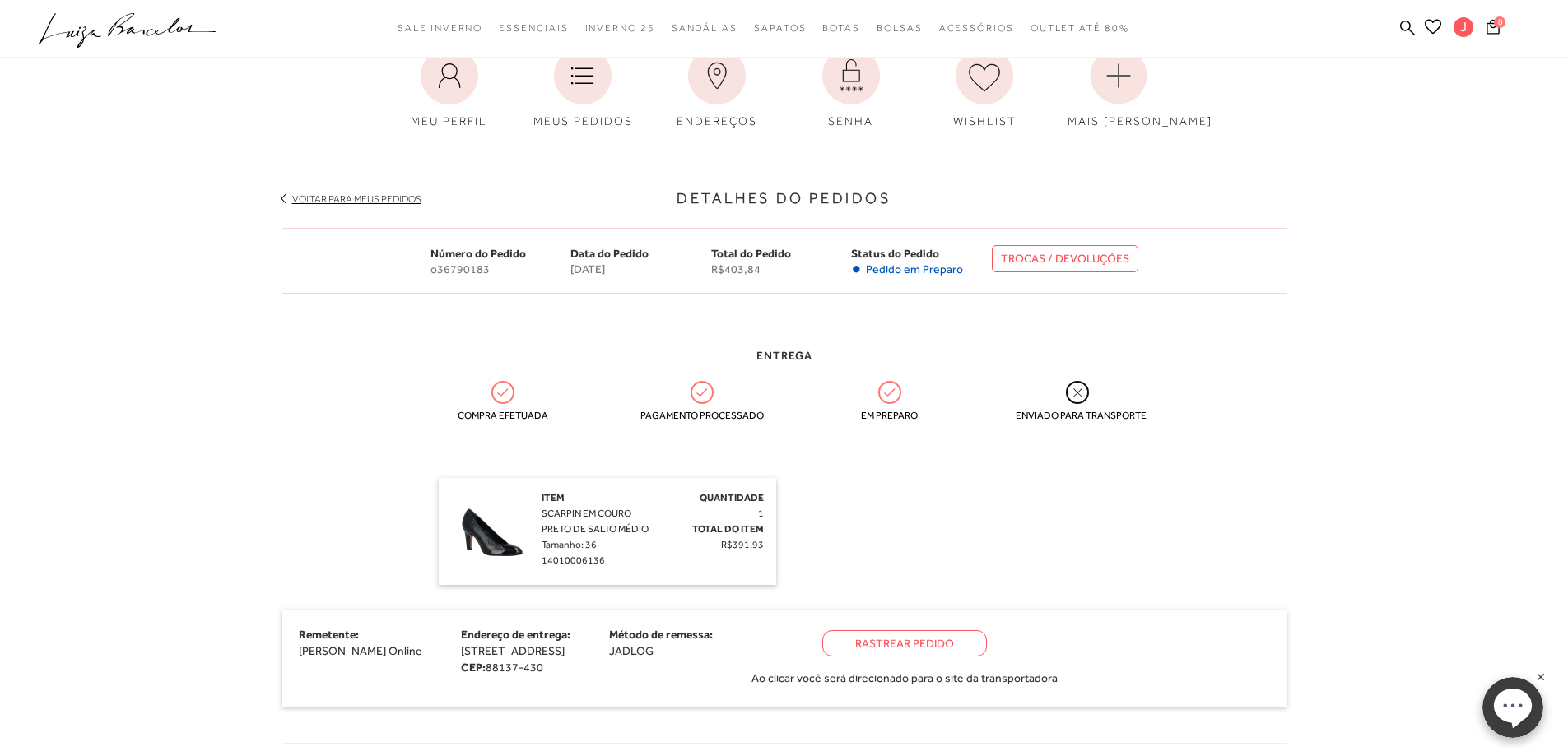 scroll, scrollTop: 411, scrollLeft: 0, axis: vertical 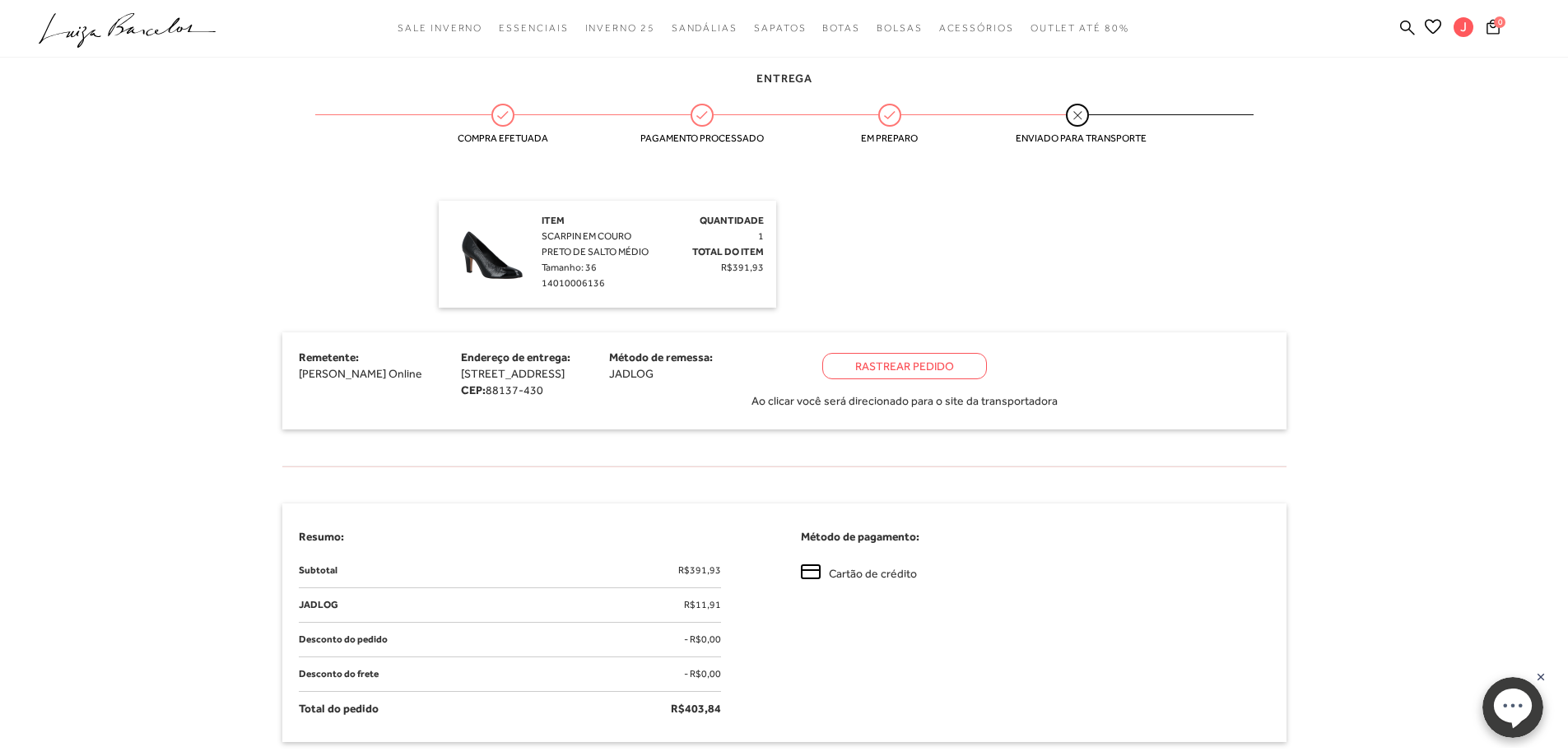 click on "Rastrear Pedido" at bounding box center [905, 366] 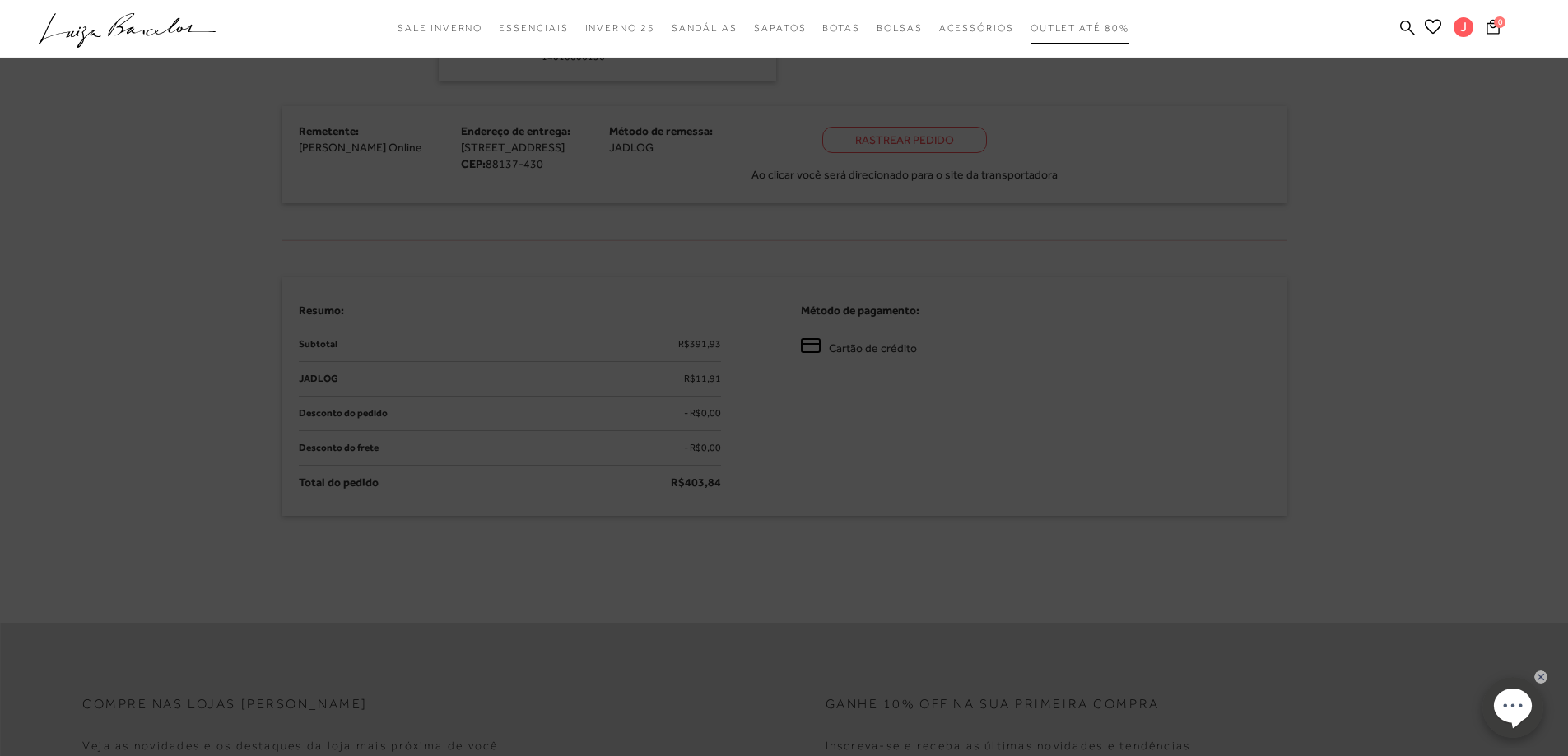 scroll, scrollTop: 690, scrollLeft: 0, axis: vertical 